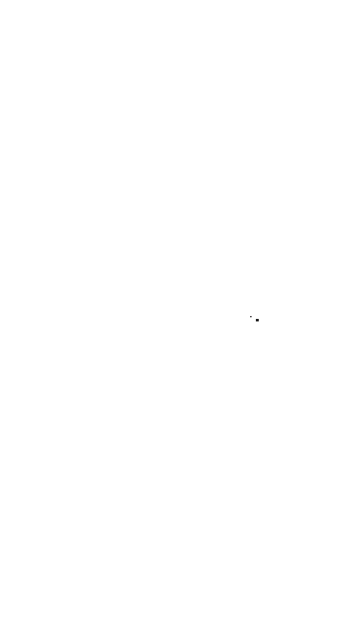scroll, scrollTop: 0, scrollLeft: 0, axis: both 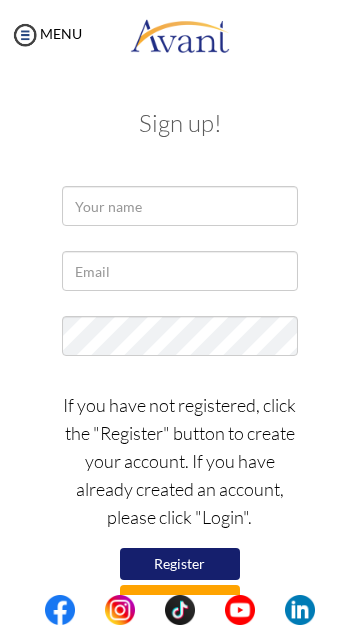 click at bounding box center (0, 0) 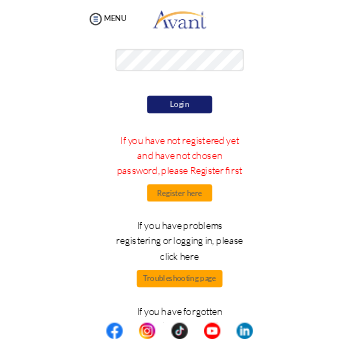 scroll, scrollTop: 160, scrollLeft: 0, axis: vertical 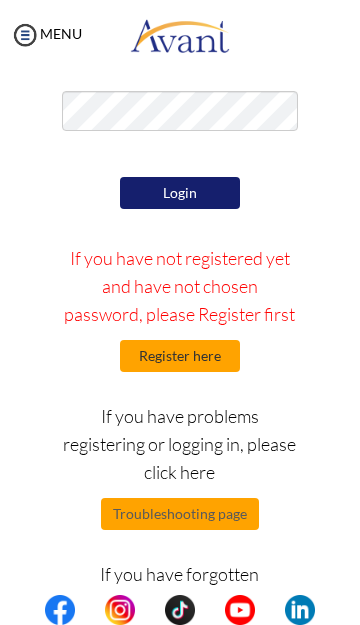click on "Register here" at bounding box center (180, 356) 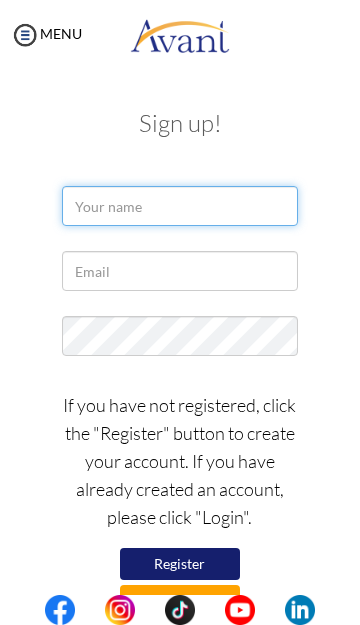 click at bounding box center [180, 206] 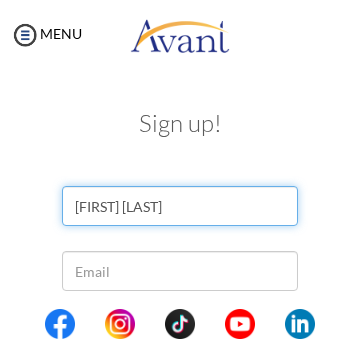 type on "Ibrahim Enusah amidu" 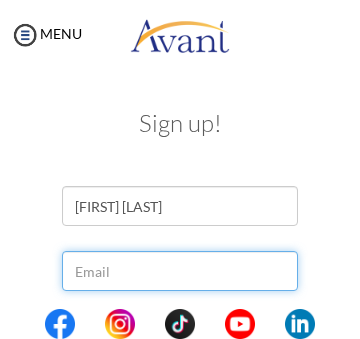click at bounding box center (180, 271) 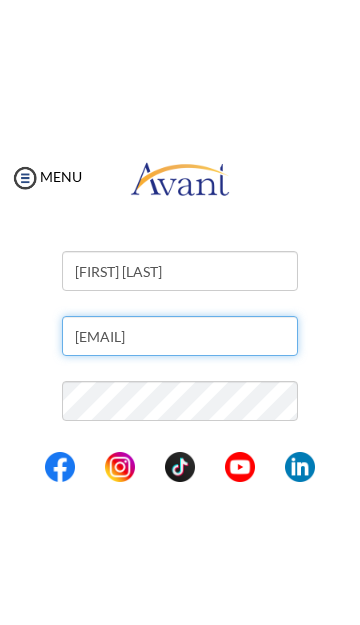 scroll, scrollTop: 81, scrollLeft: 0, axis: vertical 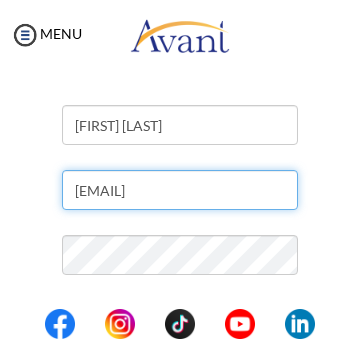 type on "enusah728@gmail.com" 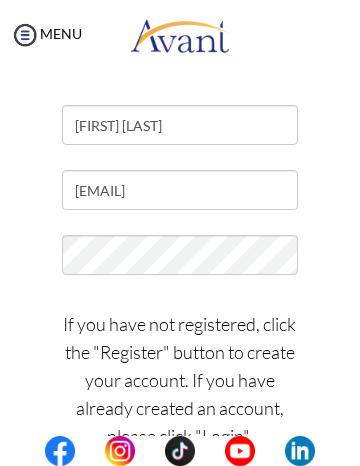 click on "If you have not registered, click the "Register" button to create your account. If you have already created an account, please click "Login".
Register
Log in" at bounding box center (180, 418) 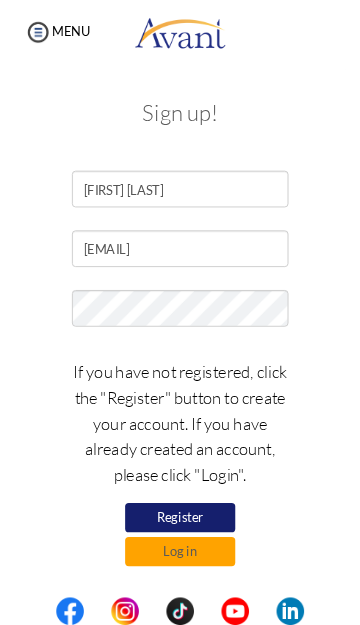 scroll, scrollTop: 0, scrollLeft: 0, axis: both 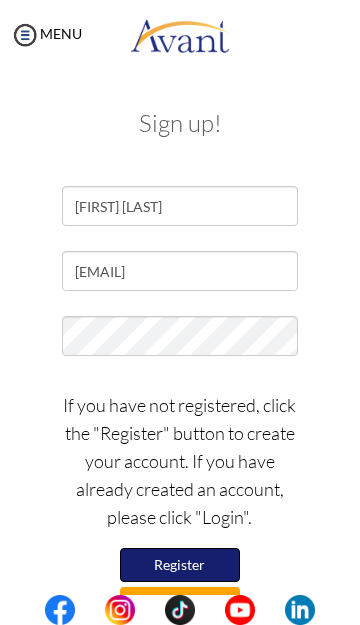 click on "Register" at bounding box center (180, 565) 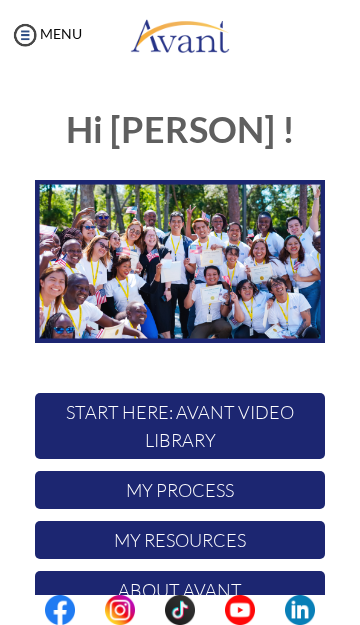 scroll, scrollTop: 0, scrollLeft: 0, axis: both 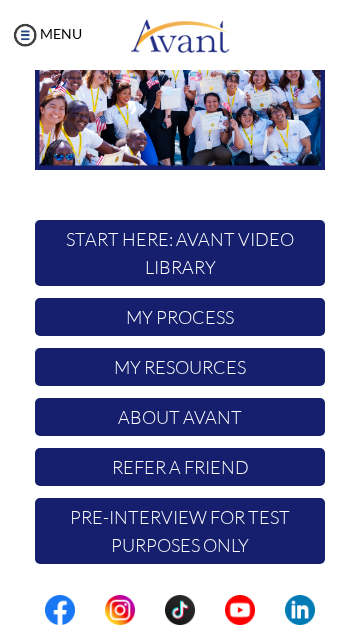 click on "START HERE: Avant Video Library" at bounding box center [180, 253] 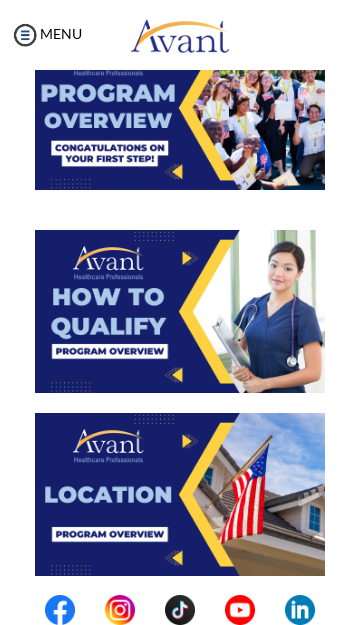 scroll, scrollTop: 0, scrollLeft: 0, axis: both 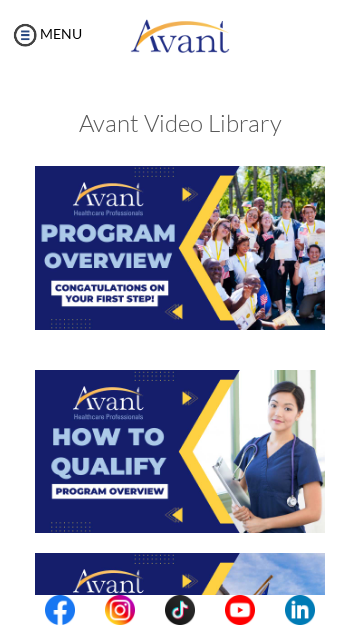 click at bounding box center (180, 247) 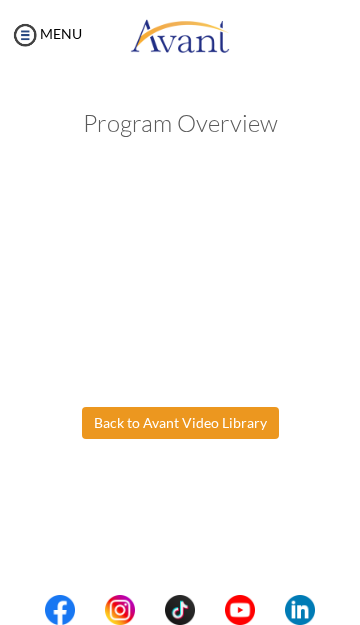 click on "Maintenance break. Please come back in [HOURS].
MENU
My Status
What is the next step?
We would like you to watch the introductory video Begin with Avant
We would like you to watch the program video Watch Program Video
We would like you to complete English exam Take Language Test
We would like you to complete clinical assessment Take Clinical Test
We would like you to complete qualification survey Take Qualification Survey
We would like you to watch expectations video Watch Expectations Video
You will be contacted by recruiter to schedule a call.
Your application is being reviewed. Please check your email regularly.
Process Overview
Check off each step as you go to track your progress!
1" at bounding box center [180, 312] 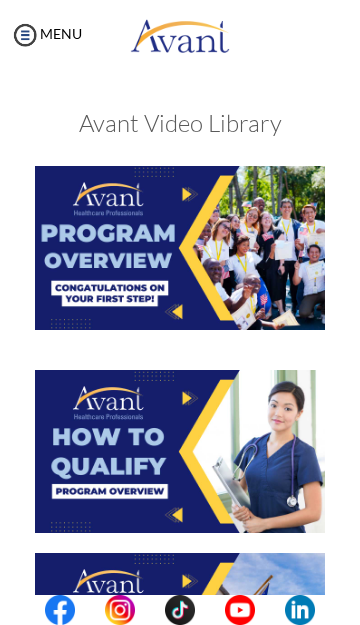 click at bounding box center [180, 247] 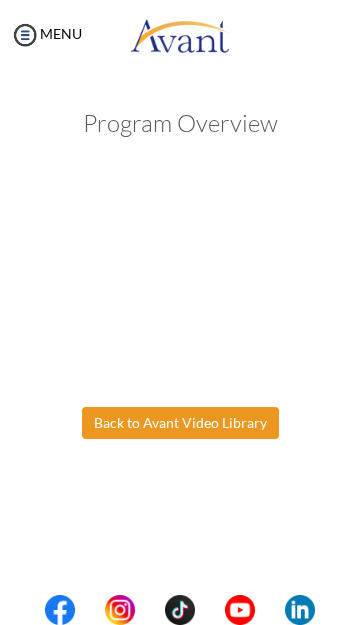 click on "Maintenance break. Please come back in [HOURS].
MENU
My Status
What is the next step?
We would like you to watch the introductory video Begin with Avant
We would like you to watch the program video Watch Program Video
We would like you to complete English exam Take Language Test
We would like you to complete clinical assessment Take Clinical Test
We would like you to complete qualification survey Take Qualification Survey
We would like you to watch expectations video Watch Expectations Video
You will be contacted by recruiter to schedule a call.
Your application is being reviewed. Please check your email regularly.
Process Overview
Check off each step as you go to track your progress!
1" at bounding box center (180, 312) 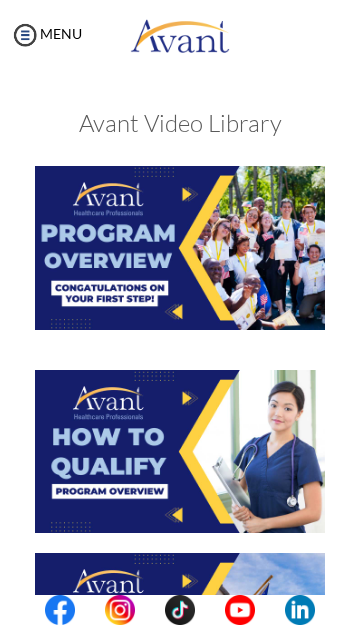 click at bounding box center [180, 451] 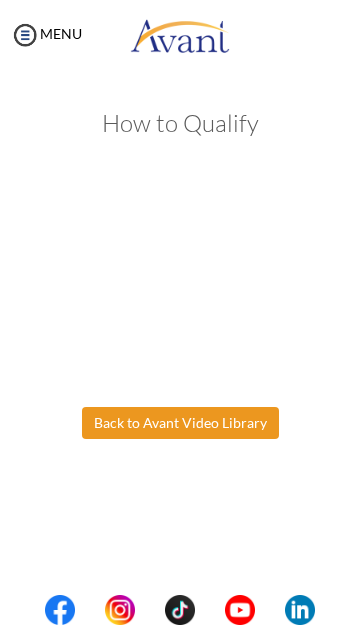click on "Maintenance break. Please come back in [HOURS].
MENU
My Status
What is the next step?
We would like you to watch the introductory video Begin with Avant
We would like you to watch the program video Watch Program Video
We would like you to complete English exam Take Language Test
We would like you to complete clinical assessment Take Clinical Test
We would like you to complete qualification survey Take Qualification Survey
We would like you to watch expectations video Watch Expectations Video
You will be contacted by recruiter to schedule a call.
Your application is being reviewed. Please check your email regularly.
Process Overview
Check off each step as you go to track your progress!
1" at bounding box center (180, 312) 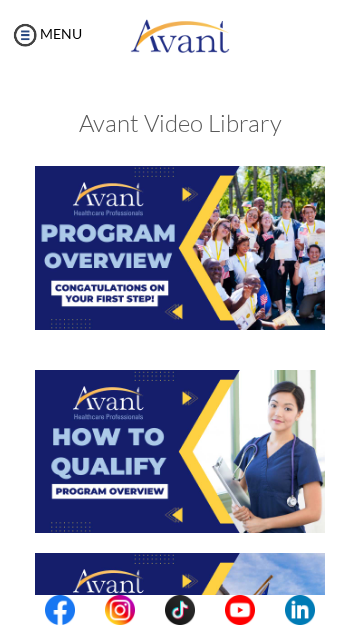 scroll, scrollTop: 419, scrollLeft: 0, axis: vertical 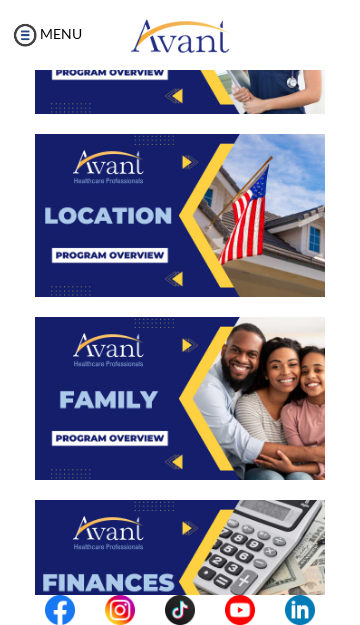 click at bounding box center [180, 215] 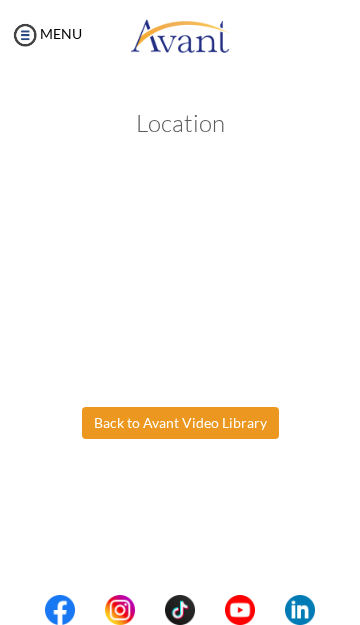 click on "Maintenance break. Please come back in [HOURS].
MENU
My Status
What is the next step?
We would like you to watch the introductory video Begin with Avant
We would like you to watch the program video Watch Program Video
We would like you to complete English exam Take Language Test
We would like you to complete clinical assessment Take Clinical Test
We would like you to complete qualification survey Take Qualification Survey
We would like you to watch expectations video Watch Expectations Video
You will be contacted by recruiter to schedule a call.
Your application is being reviewed. Please check your email regularly.
Process Overview
Check off each step as you go to track your progress!
1" at bounding box center (180, 312) 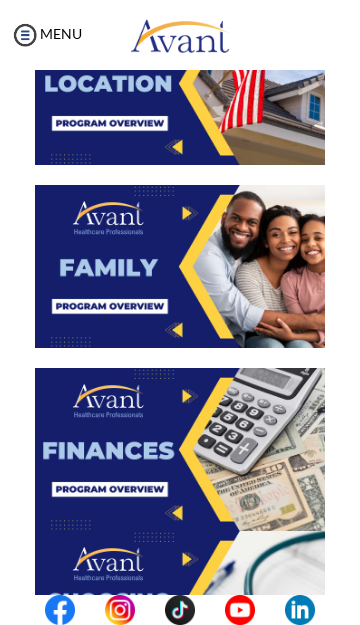 scroll, scrollTop: 563, scrollLeft: 0, axis: vertical 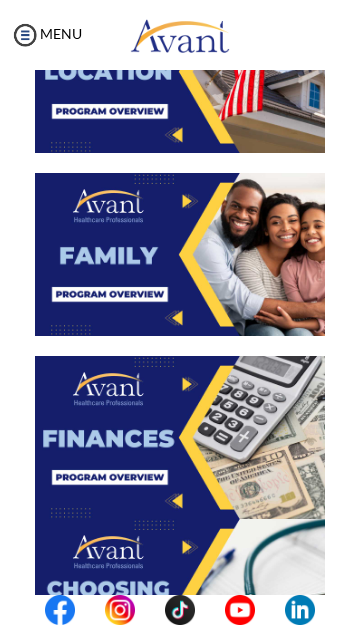 click at bounding box center [180, 254] 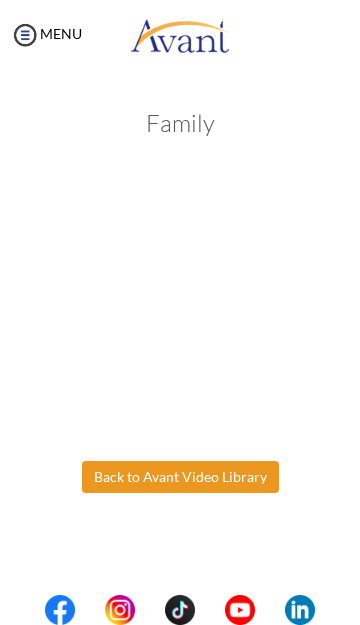 click on "Maintenance break. Please come back in [HOURS].
MENU
My Status
What is the next step?
We would like you to watch the introductory video Begin with Avant
We would like you to watch the program video Watch Program Video
We would like you to complete English exam Take Language Test
We would like you to complete clinical assessment Take Clinical Test
We would like you to complete qualification survey Take Qualification Survey
We would like you to watch expectations video Watch Expectations Video
You will be contacted by recruiter to schedule a call.
Your application is being reviewed. Please check your email regularly.
Process Overview
Check off each step as you go to track your progress!
1" at bounding box center [180, 312] 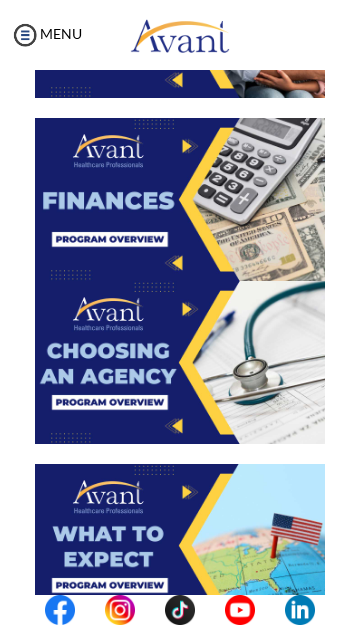 scroll, scrollTop: 803, scrollLeft: 0, axis: vertical 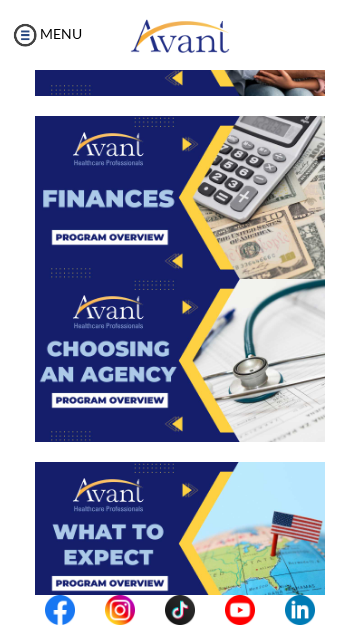 click at bounding box center [180, 360] 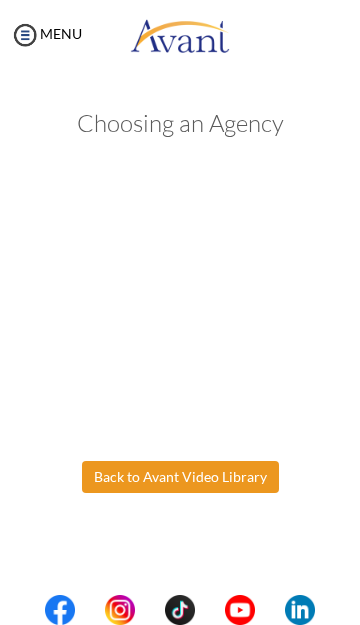 click on "Maintenance break. Please come back in [HOURS].
MENU
My Status
What is the next step?
We would like you to watch the introductory video Begin with Avant
We would like you to watch the program video Watch Program Video
We would like you to complete English exam Take Language Test
We would like you to complete clinical assessment Take Clinical Test
We would like you to complete qualification survey Take Qualification Survey
We would like you to watch expectations video Watch Expectations Video
You will be contacted by recruiter to schedule a call.
Your application is being reviewed. Please check your email regularly.
Process Overview
Check off each step as you go to track your progress!
1" at bounding box center [180, 312] 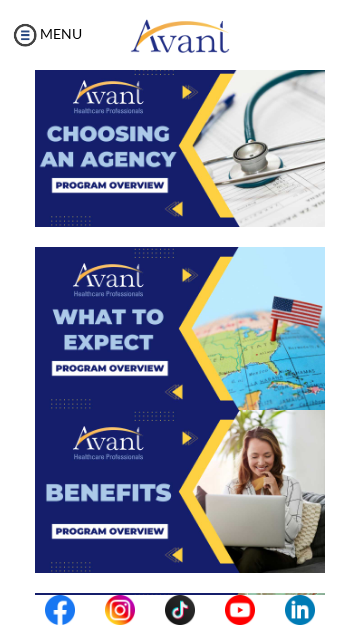 scroll, scrollTop: 1017, scrollLeft: 0, axis: vertical 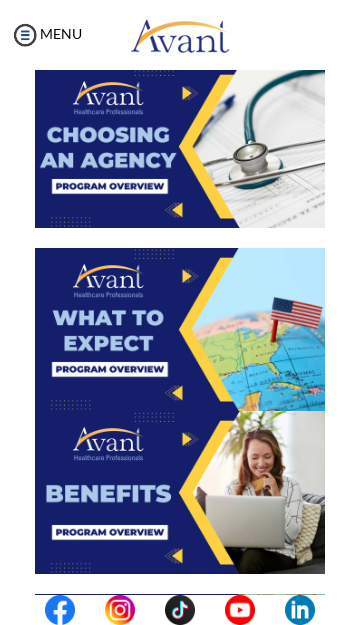 click at bounding box center (180, 492) 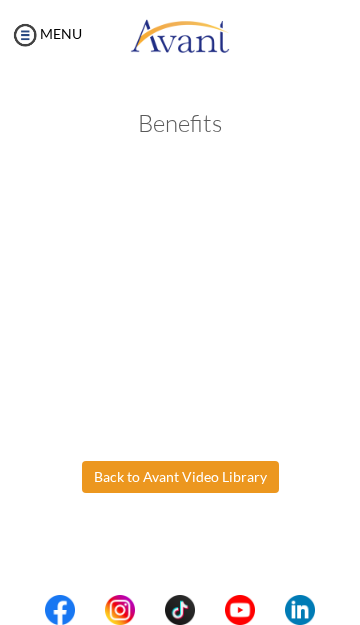 click on "Maintenance break. Please come back in [HOURS].
MENU
My Status
What is the next step?
We would like you to watch the introductory video Begin with Avant
We would like you to watch the program video Watch Program Video
We would like you to complete English exam Take Language Test
We would like you to complete clinical assessment Take Clinical Test
We would like you to complete qualification survey Take Qualification Survey
We would like you to watch expectations video Watch Expectations Video
You will be contacted by recruiter to schedule a call.
Your application is being reviewed. Please check your email regularly.
Process Overview
Check off each step as you go to track your progress!
1" at bounding box center [180, 312] 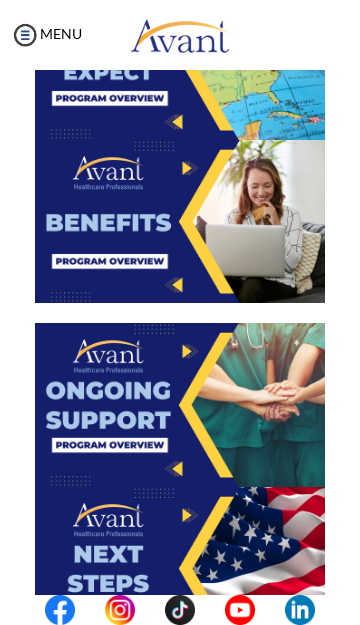 scroll, scrollTop: 1295, scrollLeft: 0, axis: vertical 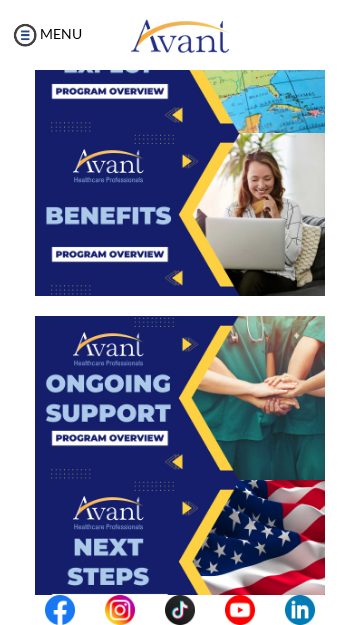click at bounding box center (180, 397) 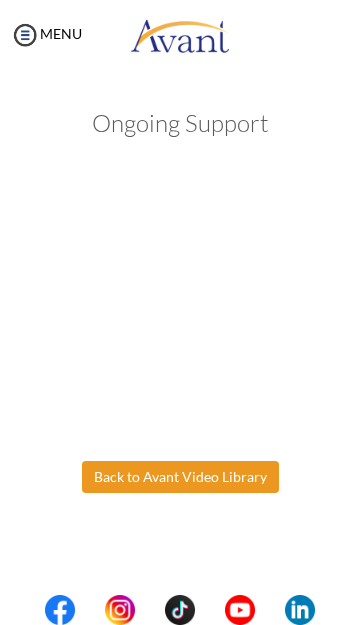 click on "Maintenance break. Please come back in [HOURS].
MENU
My Status
What is the next step?
We would like you to watch the introductory video Begin with Avant
We would like you to watch the program video Watch Program Video
We would like you to complete English exam Take Language Test
We would like you to complete clinical assessment Take Clinical Test
We would like you to complete qualification survey Take Qualification Survey
We would like you to watch expectations video Watch Expectations Video
You will be contacted by recruiter to schedule a call.
Your application is being reviewed. Please check your email regularly.
Process Overview
Check off each step as you go to track your progress!
1" at bounding box center [180, 312] 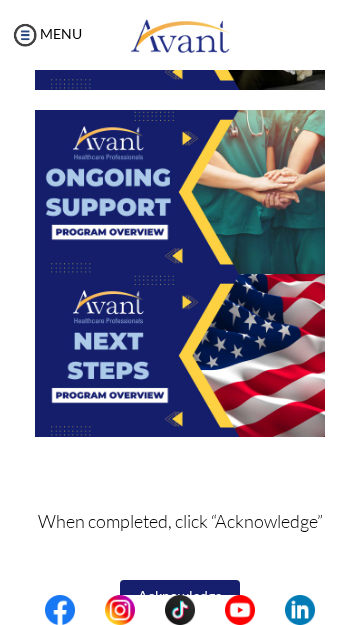 scroll, scrollTop: 1542, scrollLeft: 0, axis: vertical 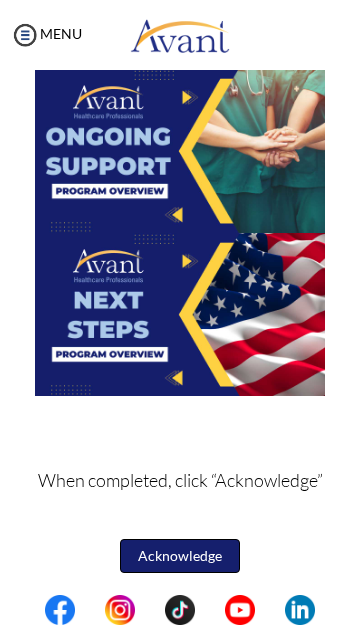 click on "Acknowledge" at bounding box center [180, 556] 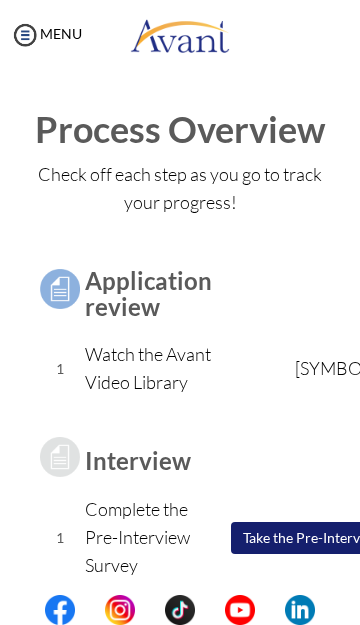 scroll, scrollTop: 102, scrollLeft: 0, axis: vertical 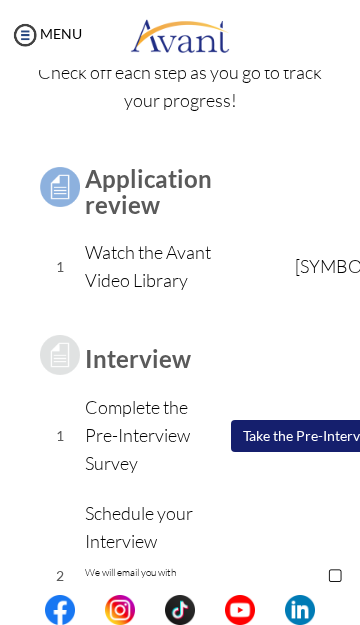 click on "Watch the Avant Video Library" at bounding box center (148, 266) 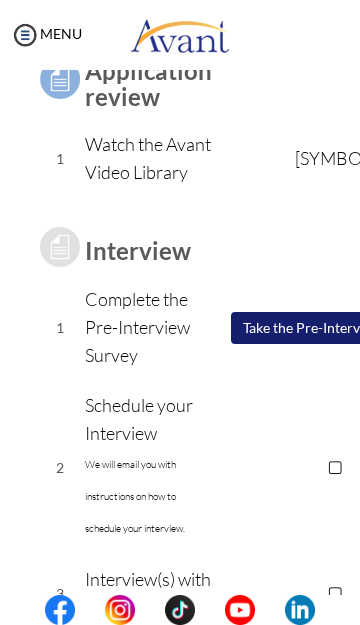 scroll, scrollTop: 215, scrollLeft: 0, axis: vertical 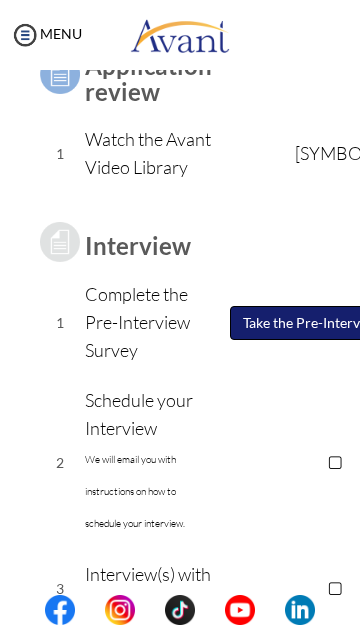 click on "Take the Pre-Interview Survey" at bounding box center (335, 323) 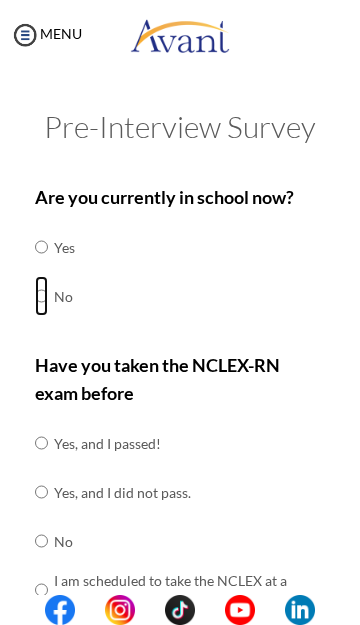 click at bounding box center (41, 247) 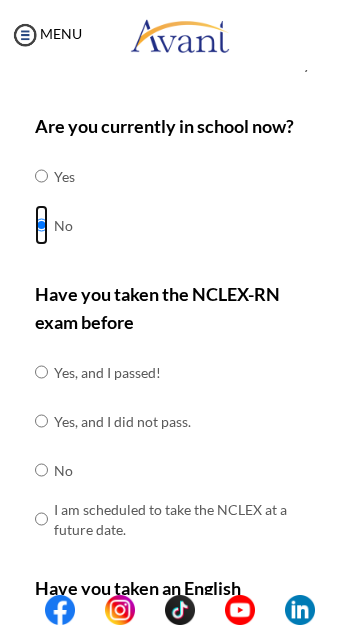 scroll, scrollTop: 73, scrollLeft: 0, axis: vertical 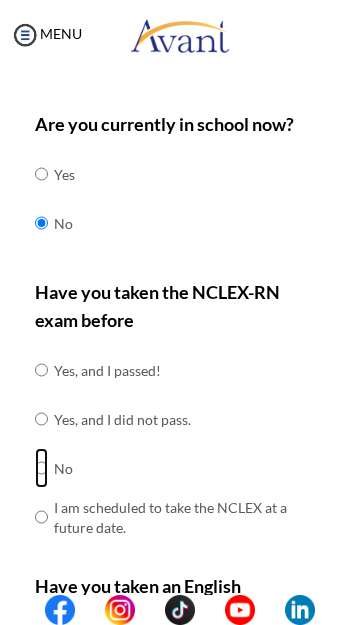 click at bounding box center [41, 370] 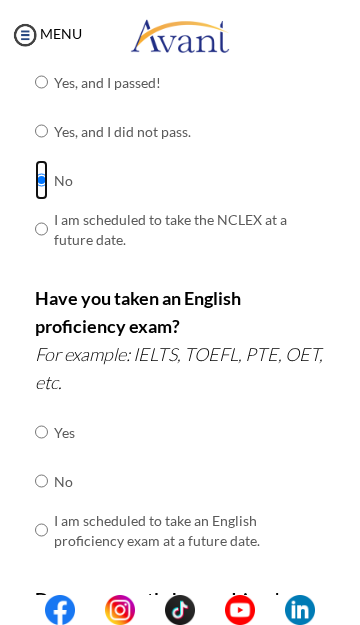 scroll, scrollTop: 365, scrollLeft: 0, axis: vertical 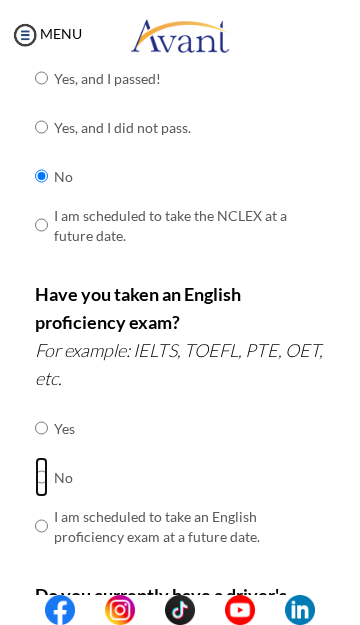 click at bounding box center (41, 428) 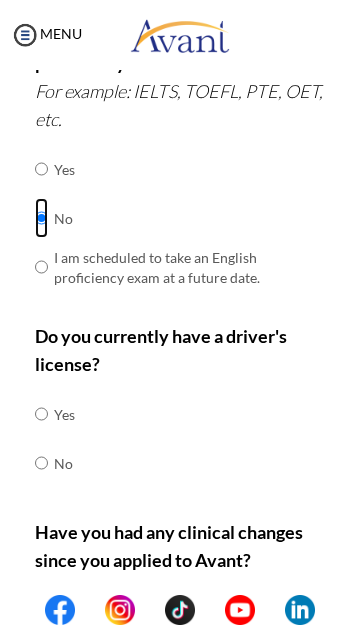 scroll, scrollTop: 626, scrollLeft: 0, axis: vertical 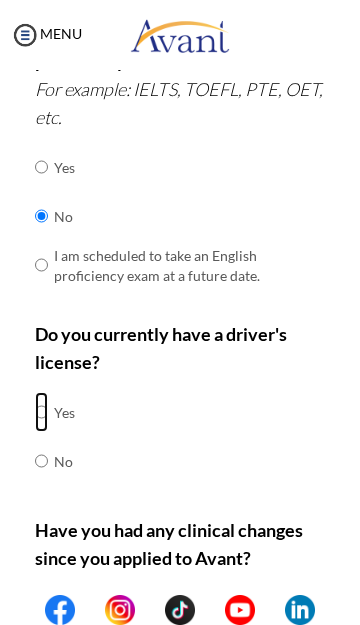 click at bounding box center [41, 412] 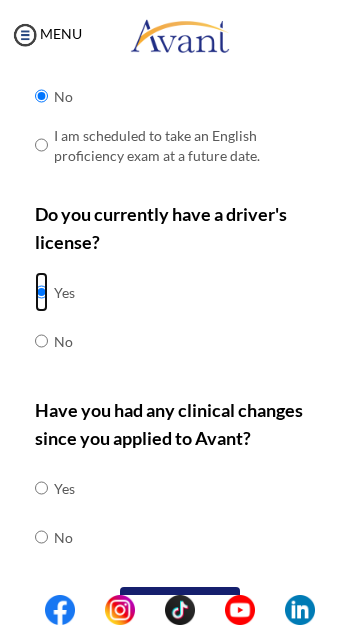 scroll, scrollTop: 790, scrollLeft: 0, axis: vertical 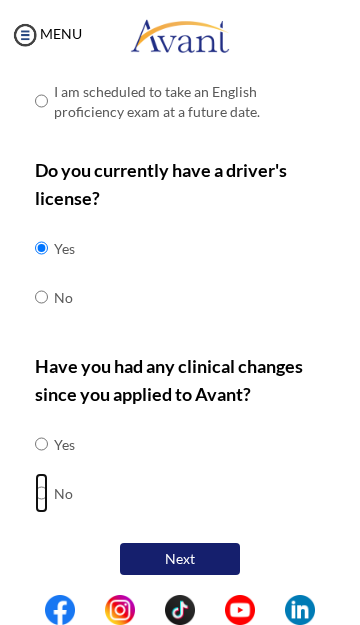 click at bounding box center (41, 444) 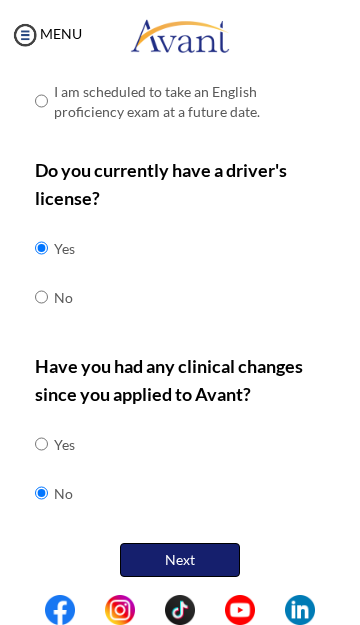 click on "Next" at bounding box center (180, 560) 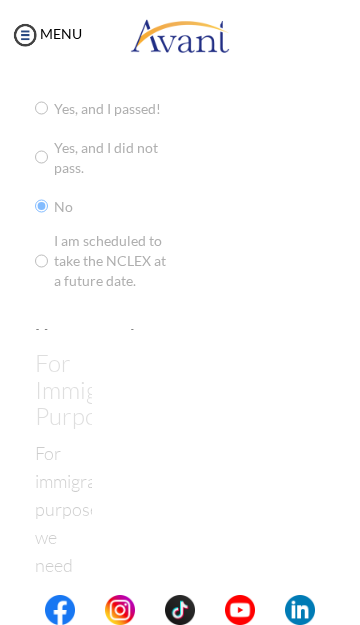 scroll, scrollTop: 40, scrollLeft: 0, axis: vertical 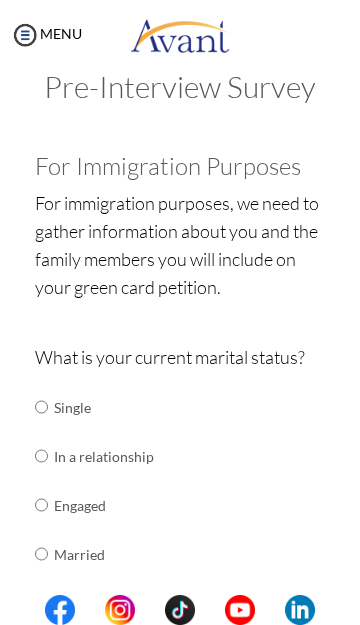 click on "Married" at bounding box center (104, 554) 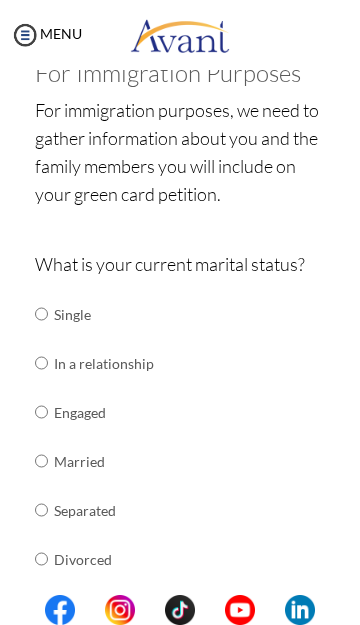 scroll, scrollTop: 141, scrollLeft: 0, axis: vertical 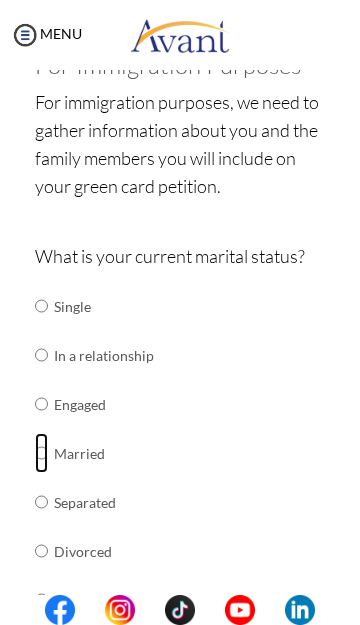 click at bounding box center [41, 306] 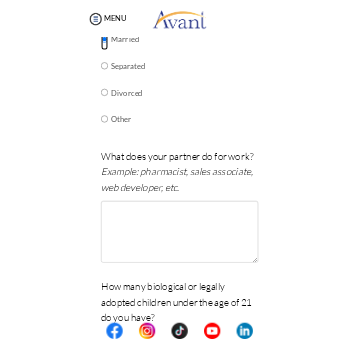 scroll, scrollTop: 526, scrollLeft: 0, axis: vertical 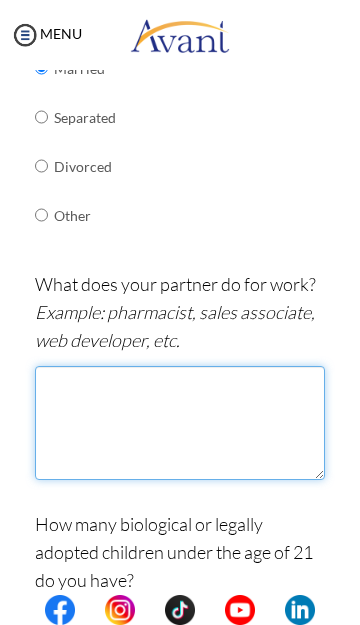 click at bounding box center (180, 423) 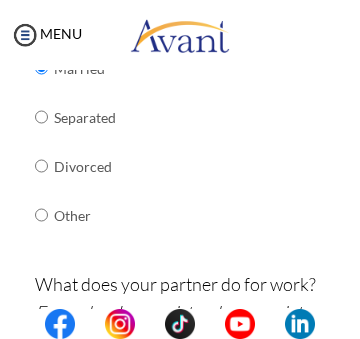 scroll, scrollTop: 735, scrollLeft: 0, axis: vertical 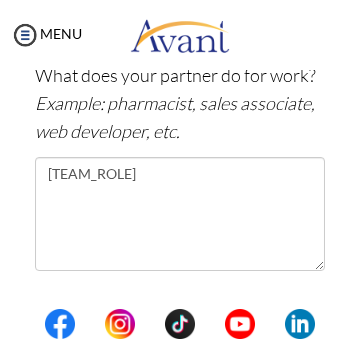 click on "MENU" at bounding box center (41, 169) 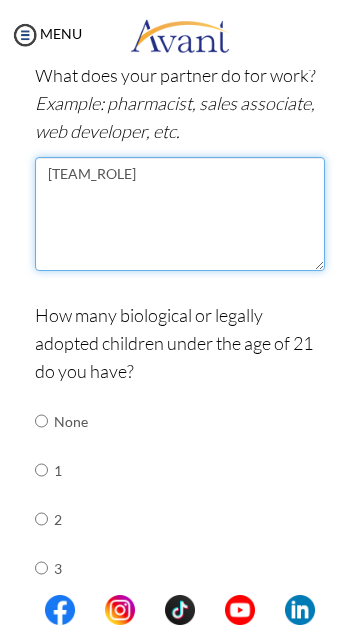 click on "[TEAM_ROLE]" at bounding box center (180, 214) 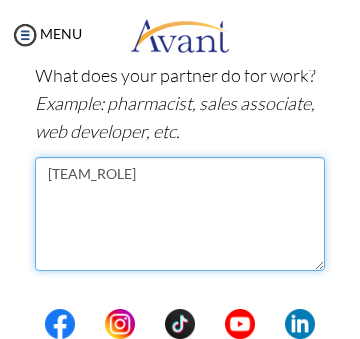 type on "[INITIAL]" 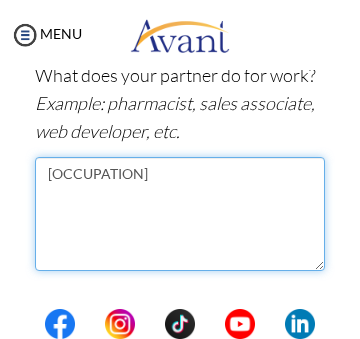 click on "[OCCUPATION]" at bounding box center (180, 214) 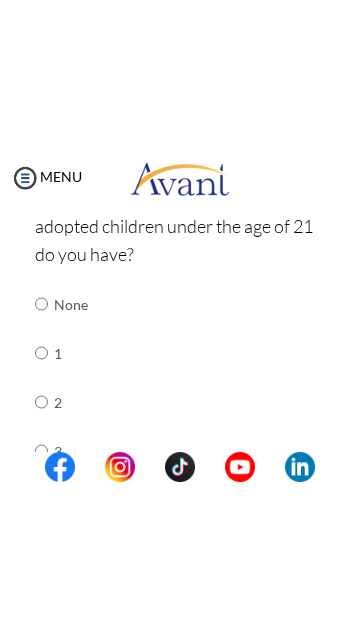 scroll, scrollTop: 997, scrollLeft: 0, axis: vertical 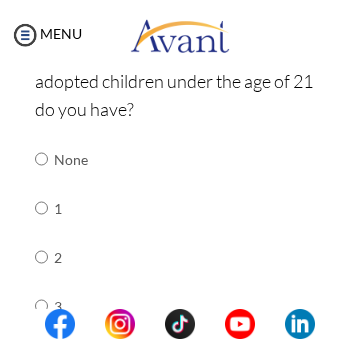type on "[OCCUPATION]" 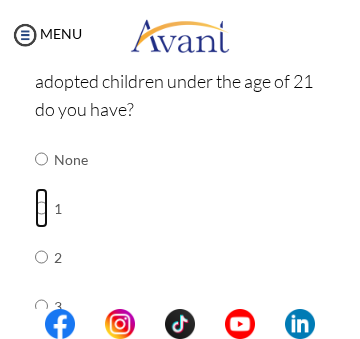 click at bounding box center (41, 159) 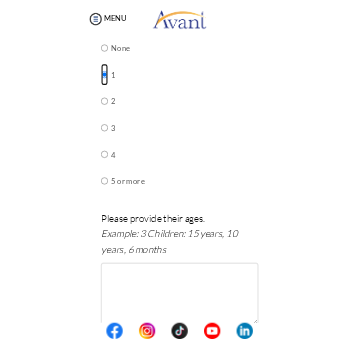 scroll, scrollTop: 1089, scrollLeft: 0, axis: vertical 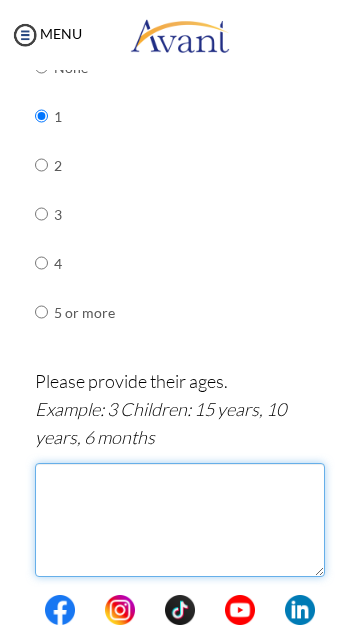 click at bounding box center (180, 520) 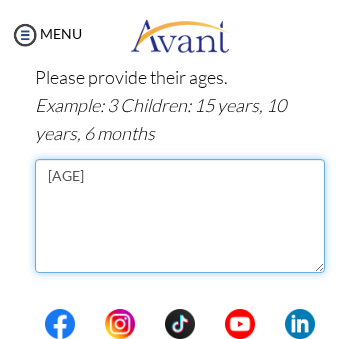 type on "2" 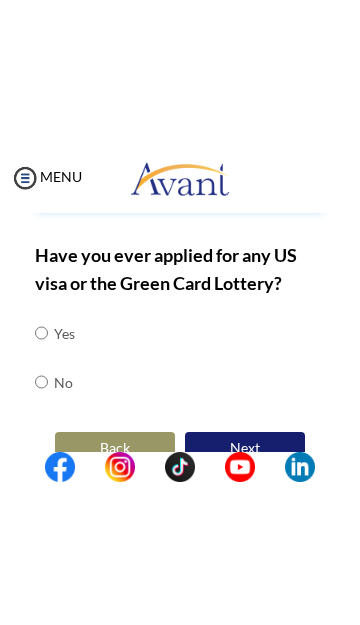 scroll, scrollTop: 1603, scrollLeft: 0, axis: vertical 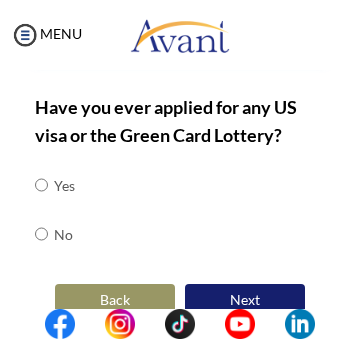 type on "[AGE]" 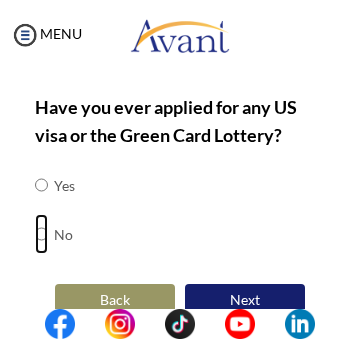 click at bounding box center [41, 185] 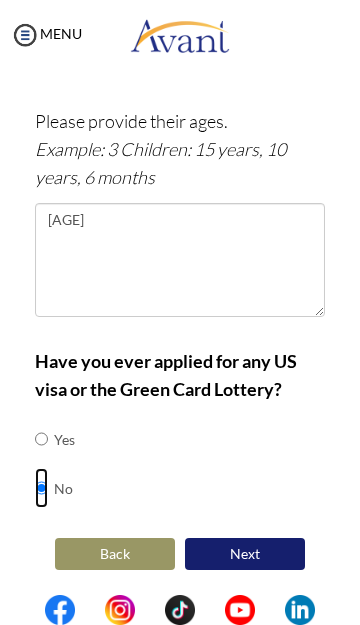 scroll, scrollTop: 1344, scrollLeft: 0, axis: vertical 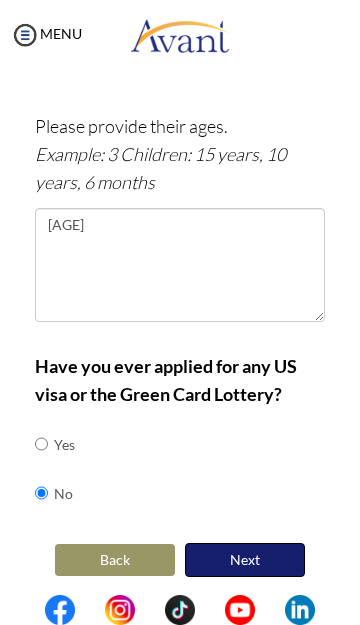 click on "Next" at bounding box center [245, 560] 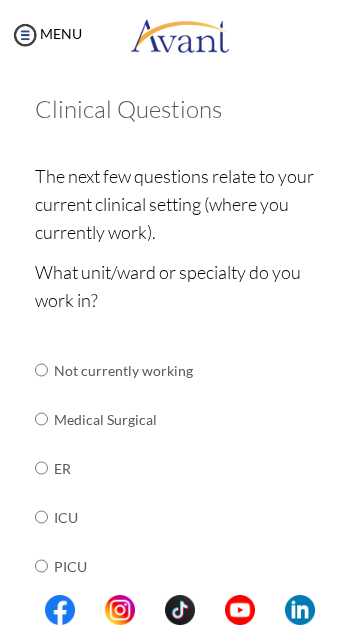 scroll, scrollTop: 100, scrollLeft: 0, axis: vertical 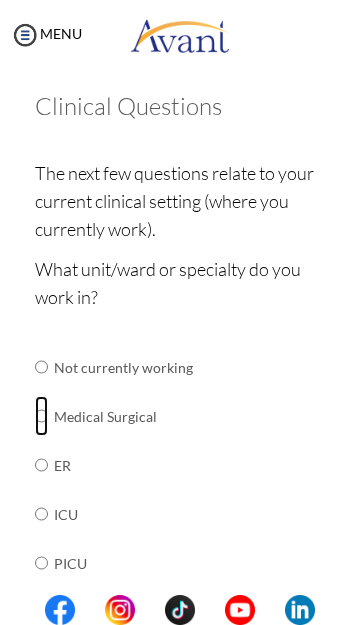 click at bounding box center [41, 367] 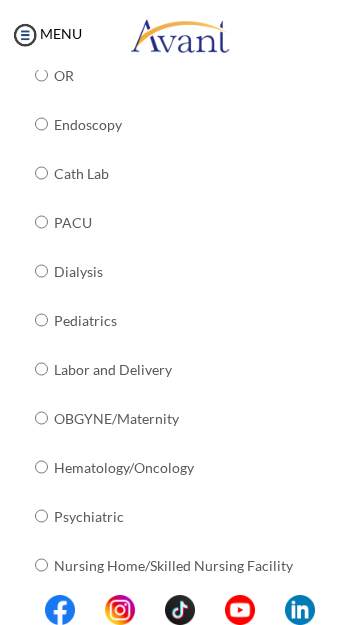 scroll, scrollTop: 903, scrollLeft: 0, axis: vertical 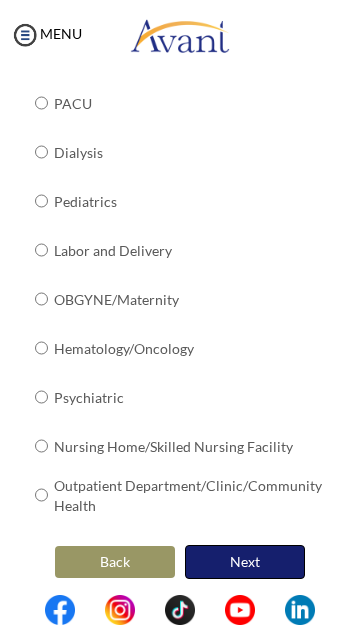 click on "Next" at bounding box center (245, 562) 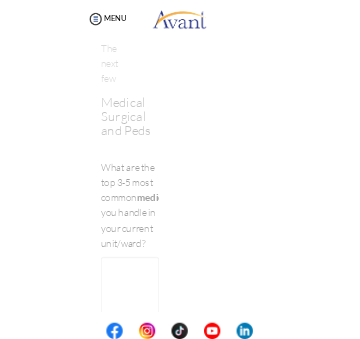 scroll, scrollTop: 40, scrollLeft: 0, axis: vertical 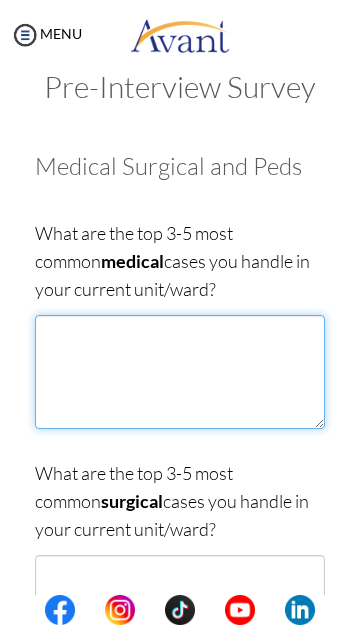 click at bounding box center (180, 372) 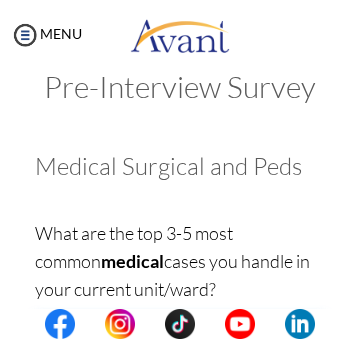 scroll, scrollTop: 115, scrollLeft: 0, axis: vertical 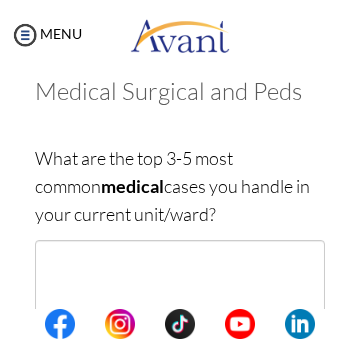 click on "What are the top 3-5 most common medical cases you handle in your current unit/ward?" at bounding box center [180, 186] 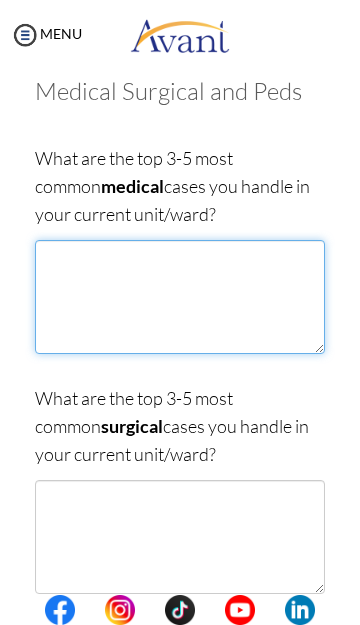 click at bounding box center [180, 297] 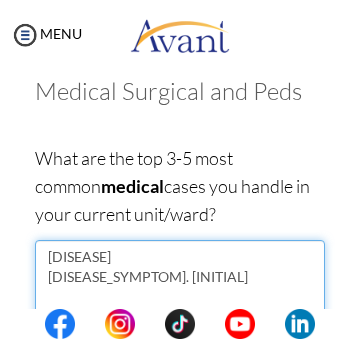 scroll, scrollTop: 104, scrollLeft: 0, axis: vertical 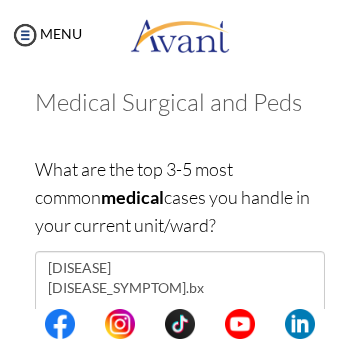 click on "What are the top 3-5 most common medical cases you handle in your current unit/ward?" at bounding box center [180, 197] 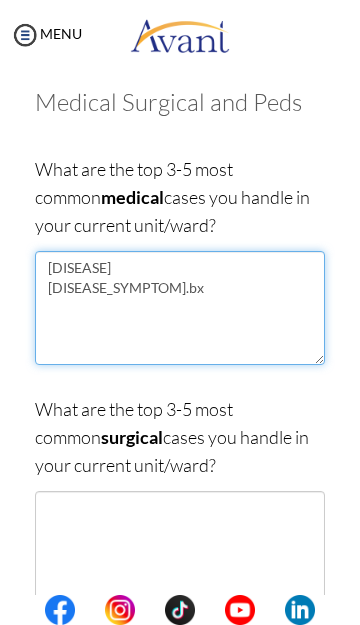 click on "[DISEASE]
[DISEASE_SYMPTOM].bx" at bounding box center [180, 308] 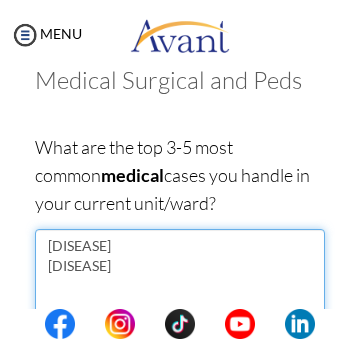 scroll, scrollTop: 135, scrollLeft: 0, axis: vertical 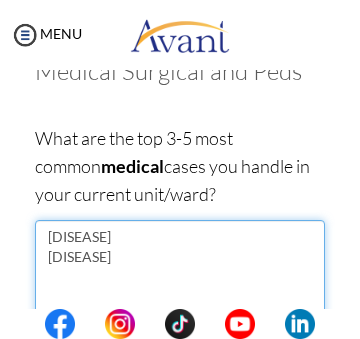 click on "[DISEASE]
[DISEASE]" at bounding box center (180, 277) 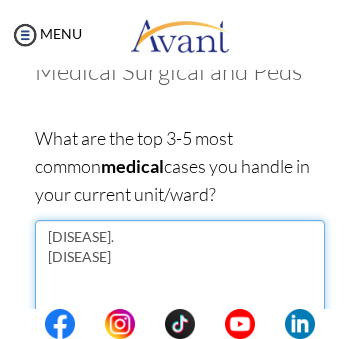 click on "[DISEASE].
[DISEASE]" at bounding box center [180, 277] 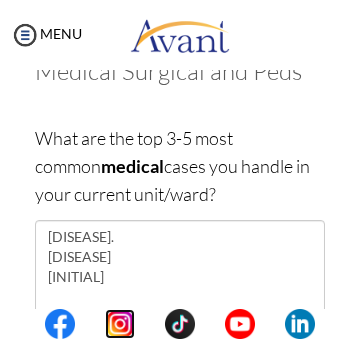click at bounding box center (120, 324) 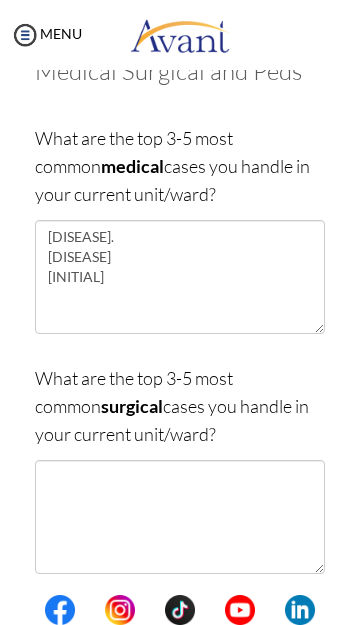 click at bounding box center [0, 0] 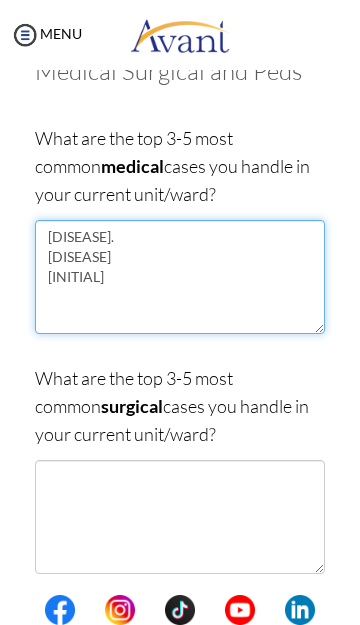 click on "[DISEASE].
[DISEASE]
[INITIAL]" at bounding box center [180, 277] 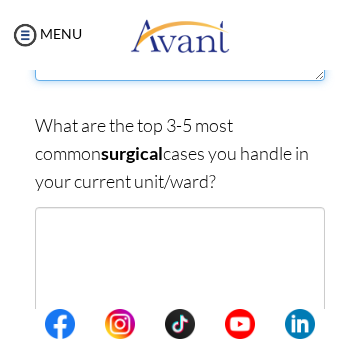 scroll, scrollTop: 389, scrollLeft: 0, axis: vertical 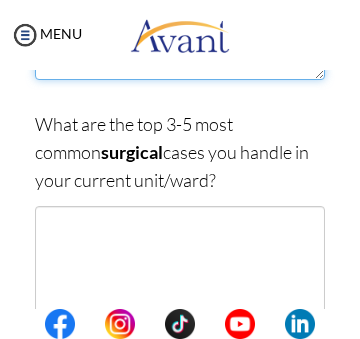 type on "[DISEASE].
[DISEASE]
[DISEASE]" 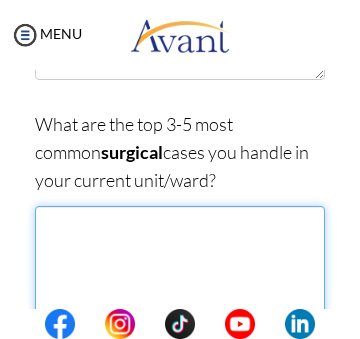click at bounding box center [180, 263] 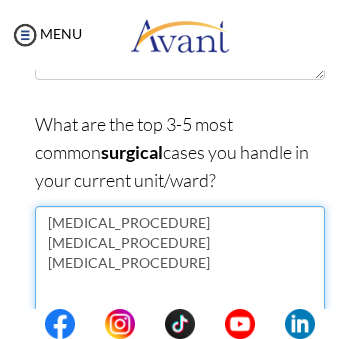 scroll, scrollTop: 0, scrollLeft: 0, axis: both 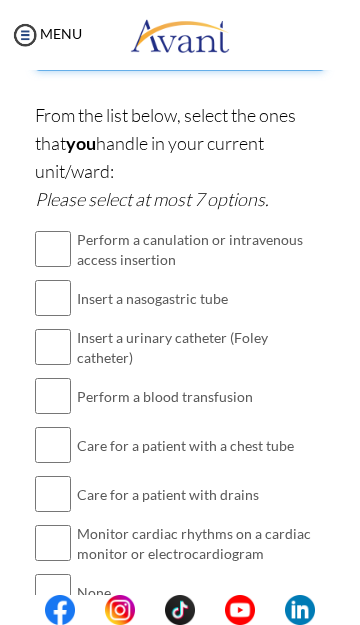 type on "[MEDICAL_PROCEDURE]
[MEDICAL_PROCEDURE]
[MEDICAL_PROCEDURE]" 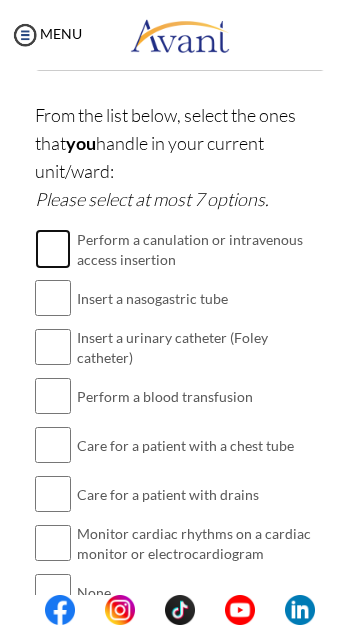 click at bounding box center [53, 249] 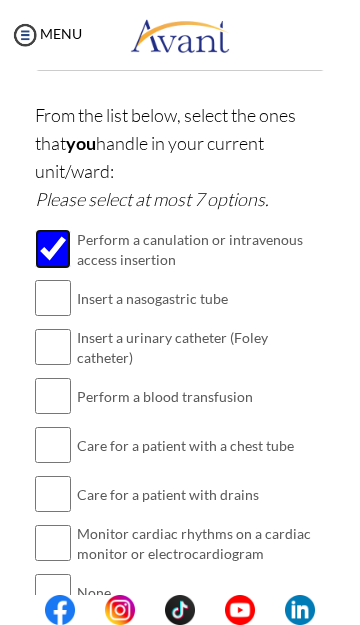 scroll, scrollTop: 739, scrollLeft: 0, axis: vertical 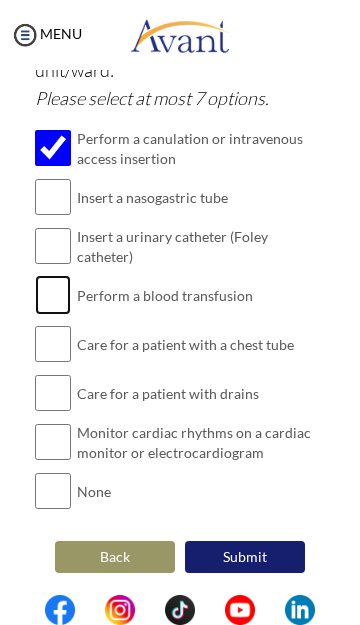 click at bounding box center (53, 295) 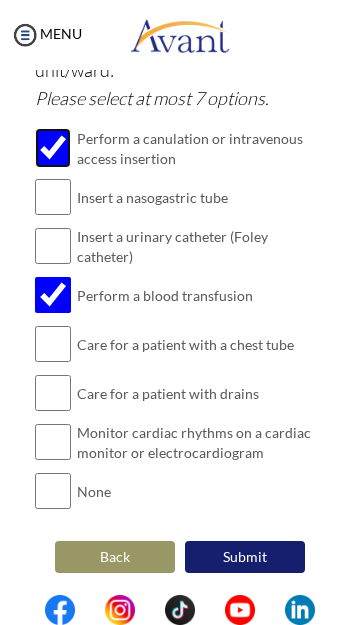 click at bounding box center (53, 148) 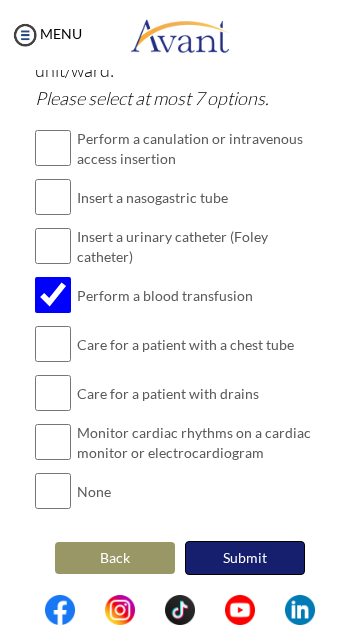 click on "Submit" at bounding box center (245, 558) 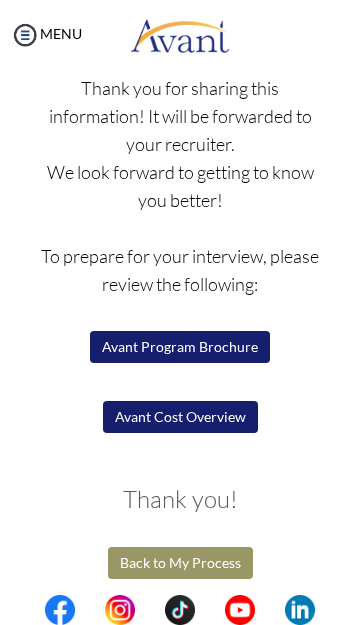 scroll, scrollTop: 221, scrollLeft: 0, axis: vertical 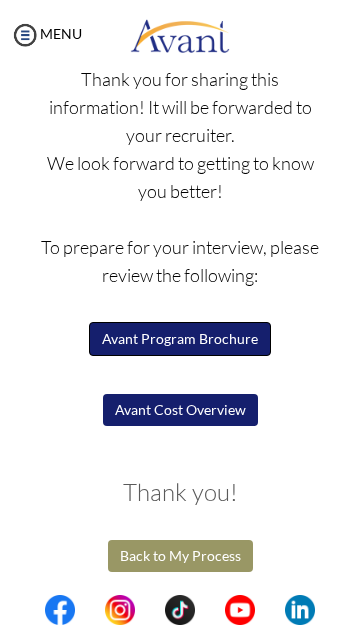click on "Avant Program Brochure" at bounding box center (180, 339) 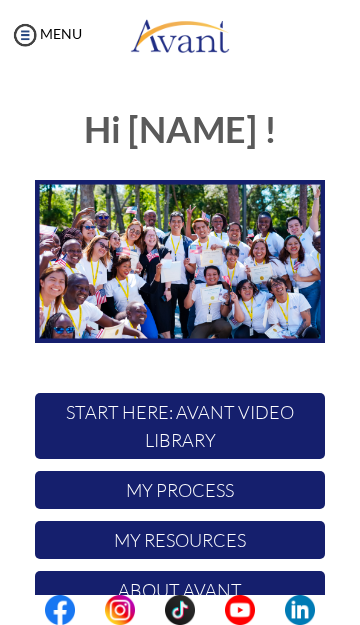 scroll, scrollTop: 0, scrollLeft: 0, axis: both 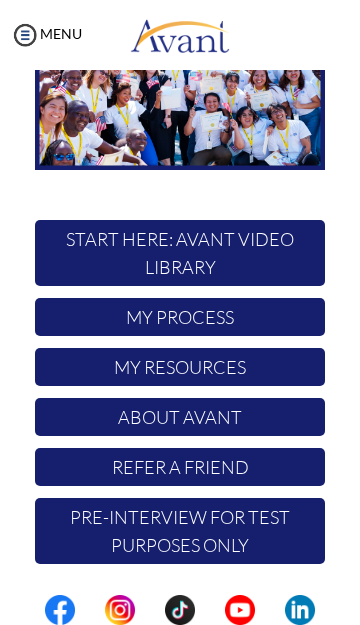 click at bounding box center [0, 0] 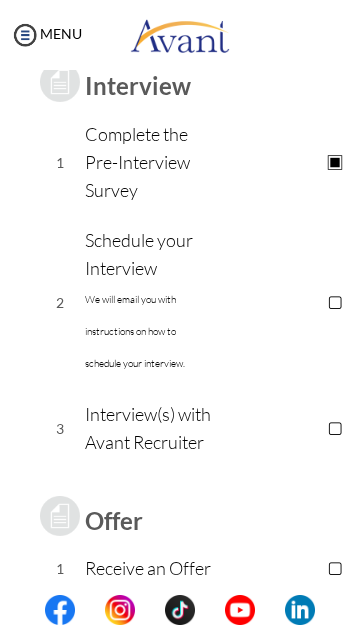 scroll, scrollTop: 378, scrollLeft: 0, axis: vertical 